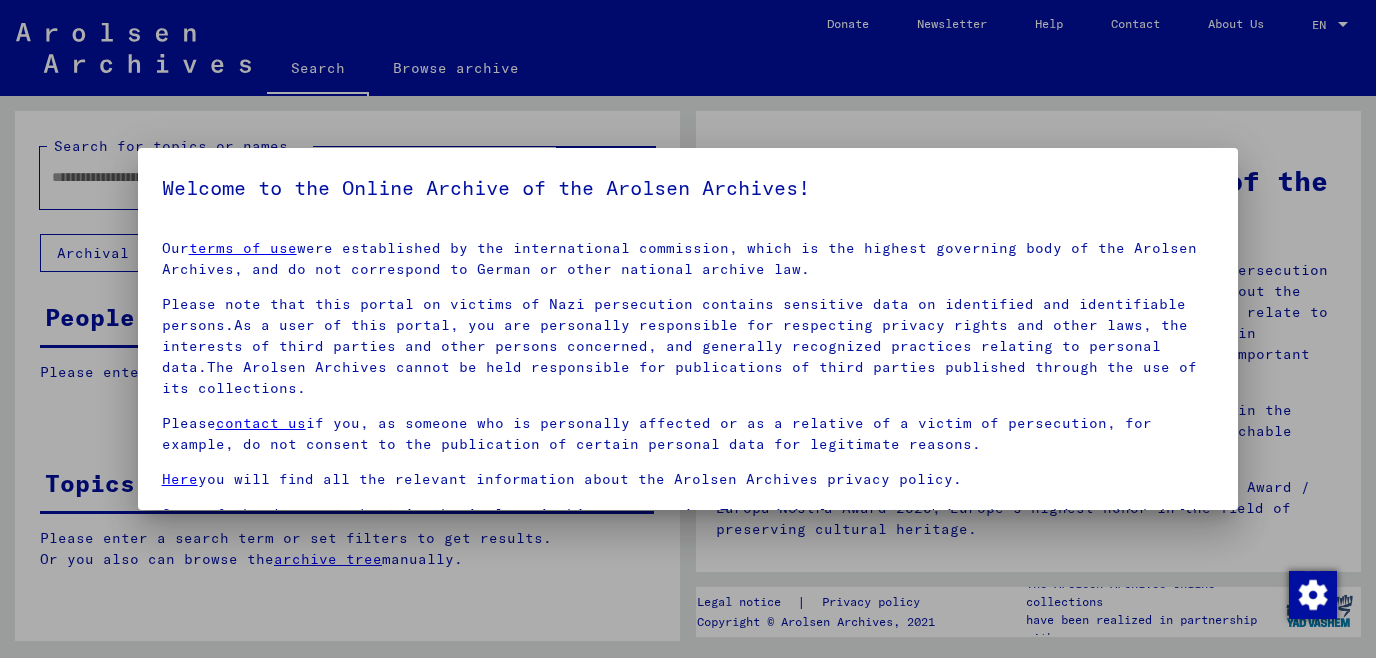 scroll, scrollTop: 0, scrollLeft: 0, axis: both 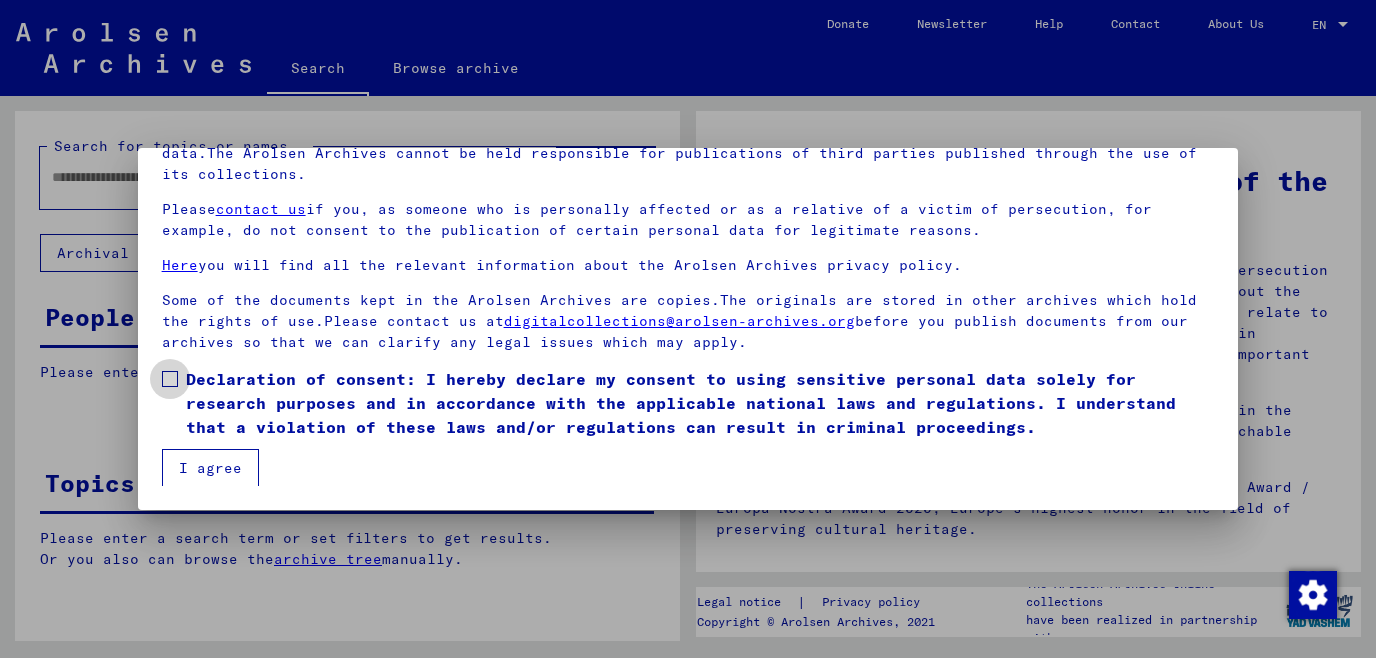 click on "Declaration of consent: I hereby declare my consent to using sensitive personal data solely for research purposes and in accordance with the applicable national laws and regulations. I understand that a violation of these laws and/or regulations can result in criminal proceedings." at bounding box center [688, 403] 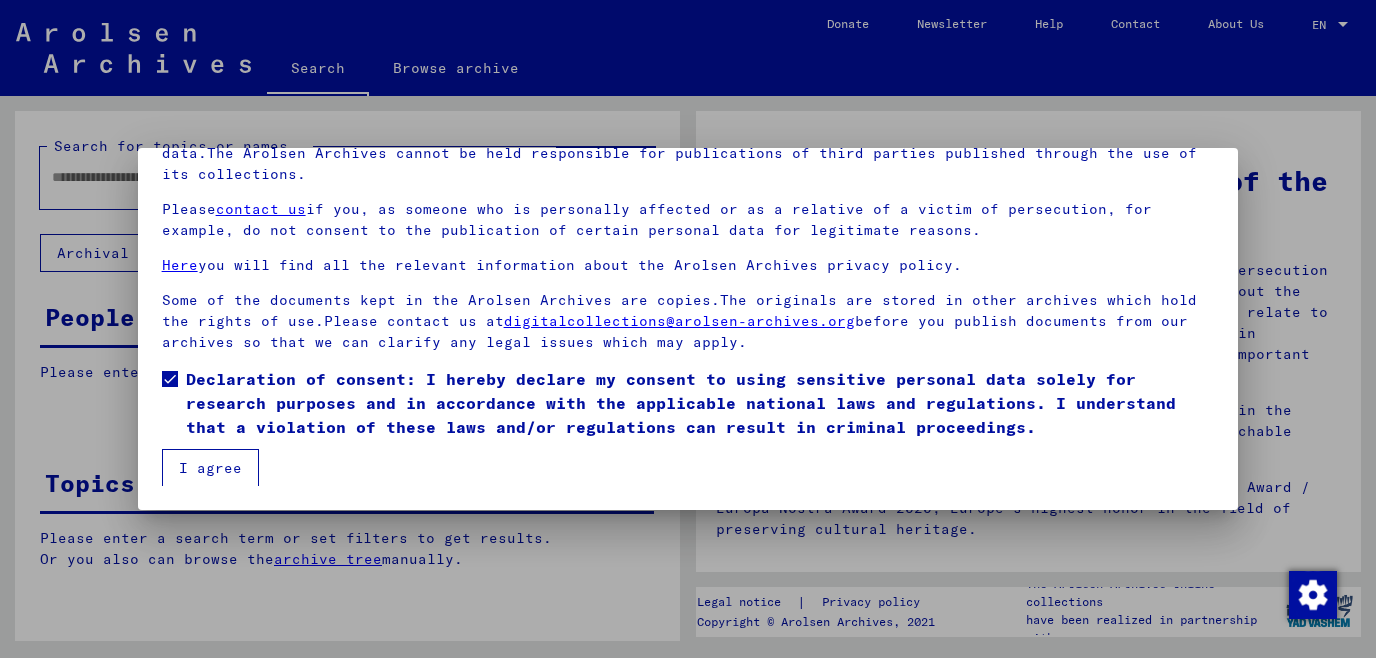 click on "I agree" at bounding box center [210, 468] 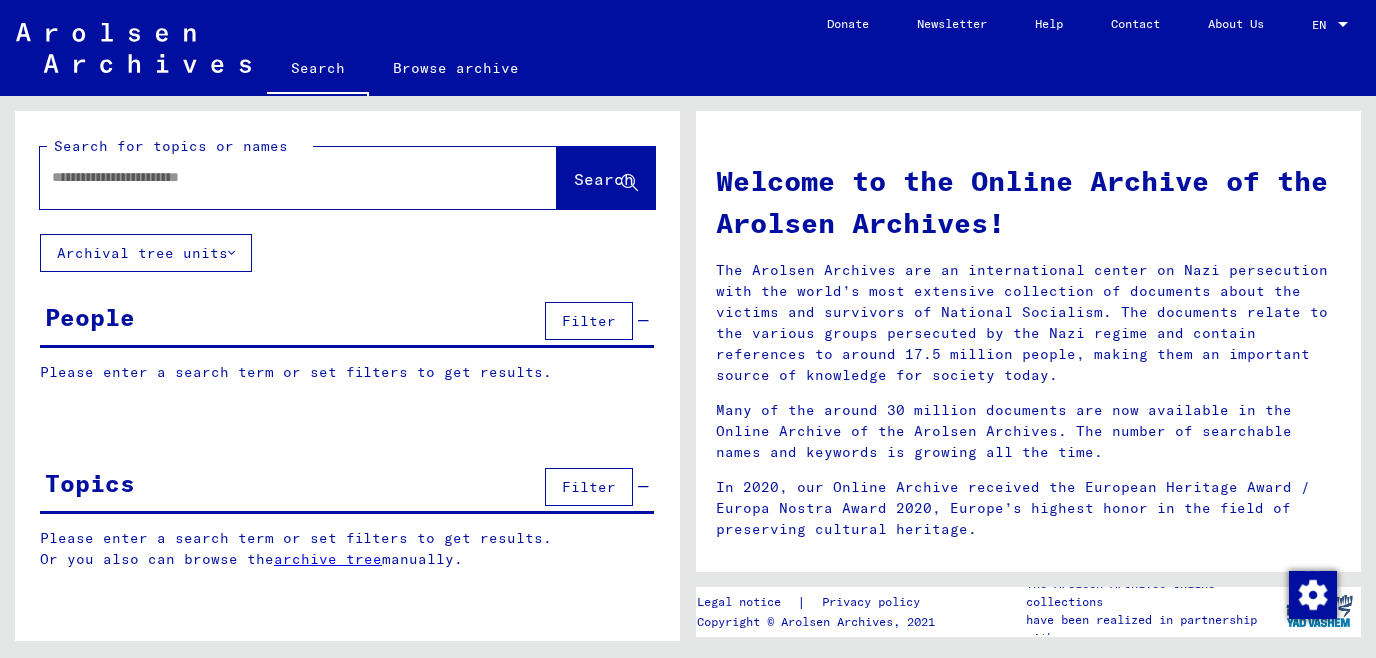 click at bounding box center (274, 177) 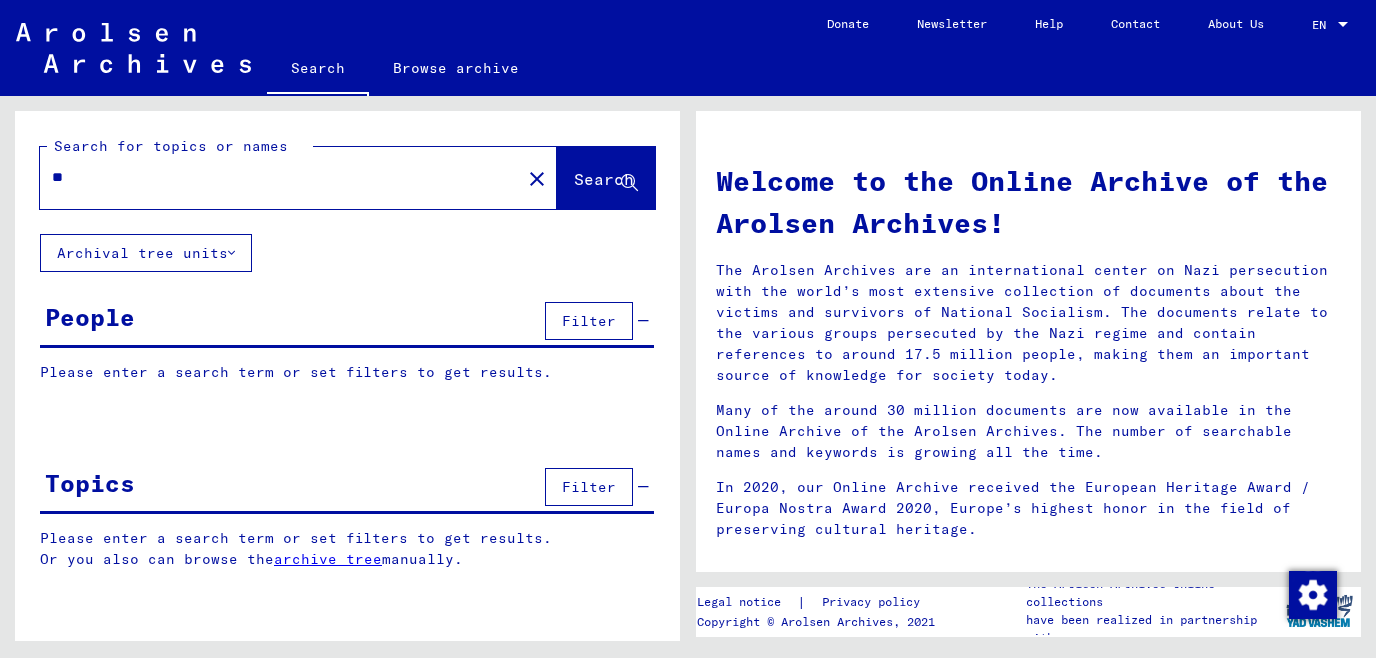 type on "*" 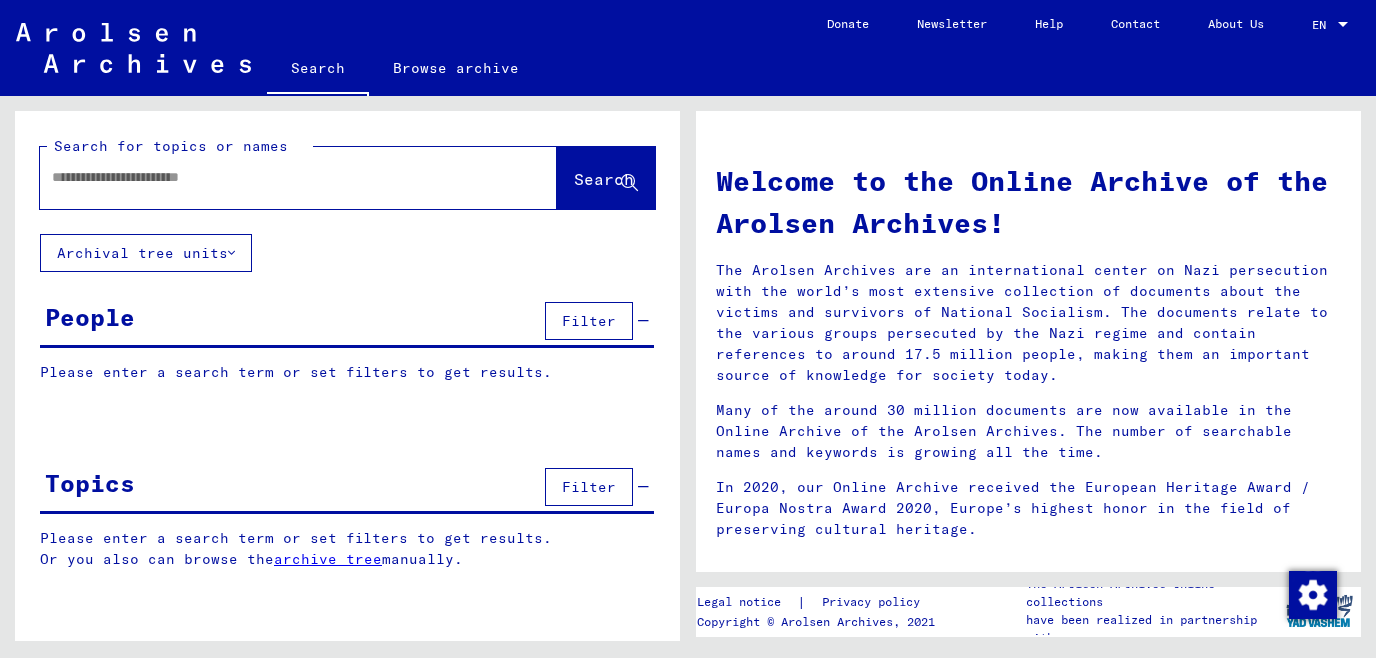 type on "*" 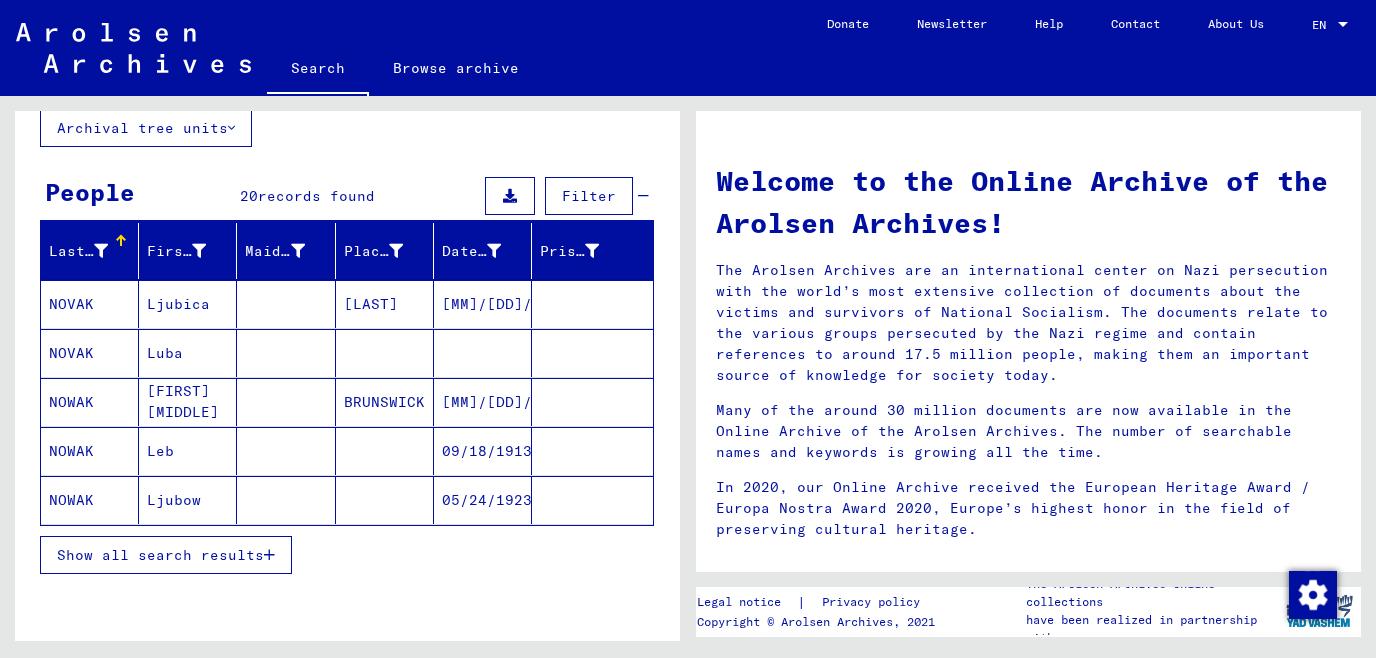 scroll, scrollTop: 215, scrollLeft: 0, axis: vertical 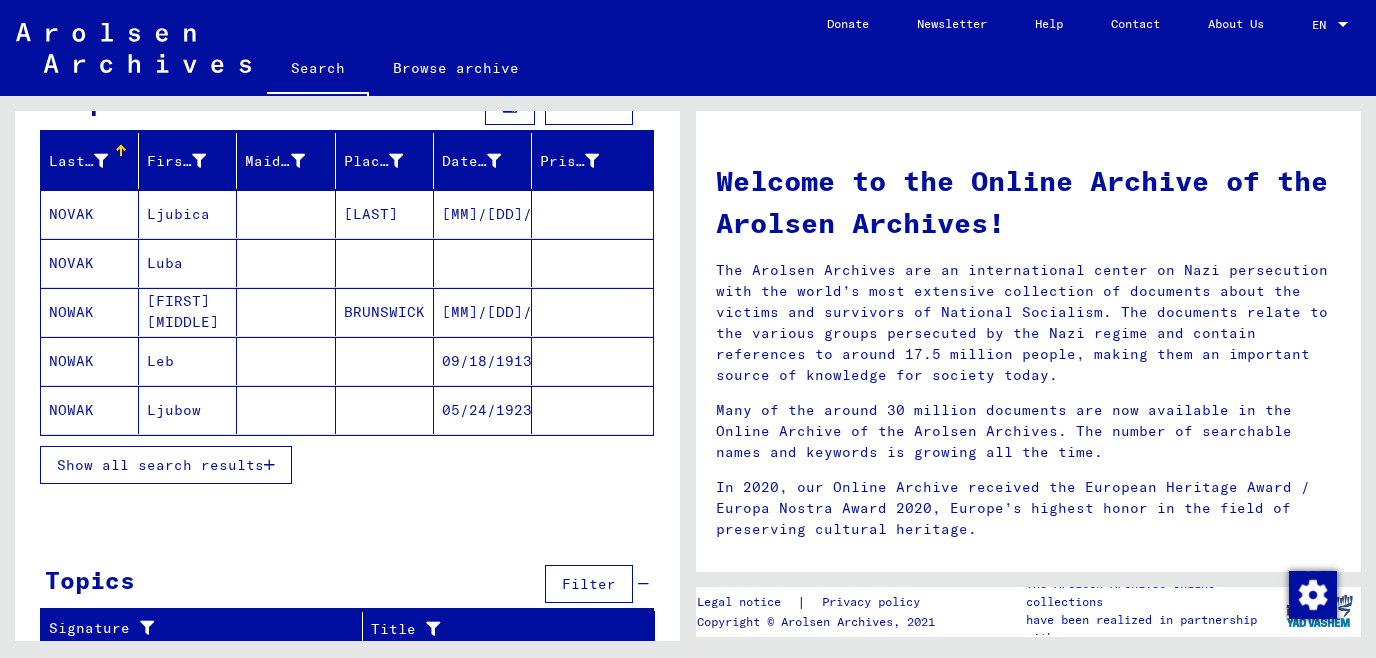 click on "Show all search results" at bounding box center (166, 465) 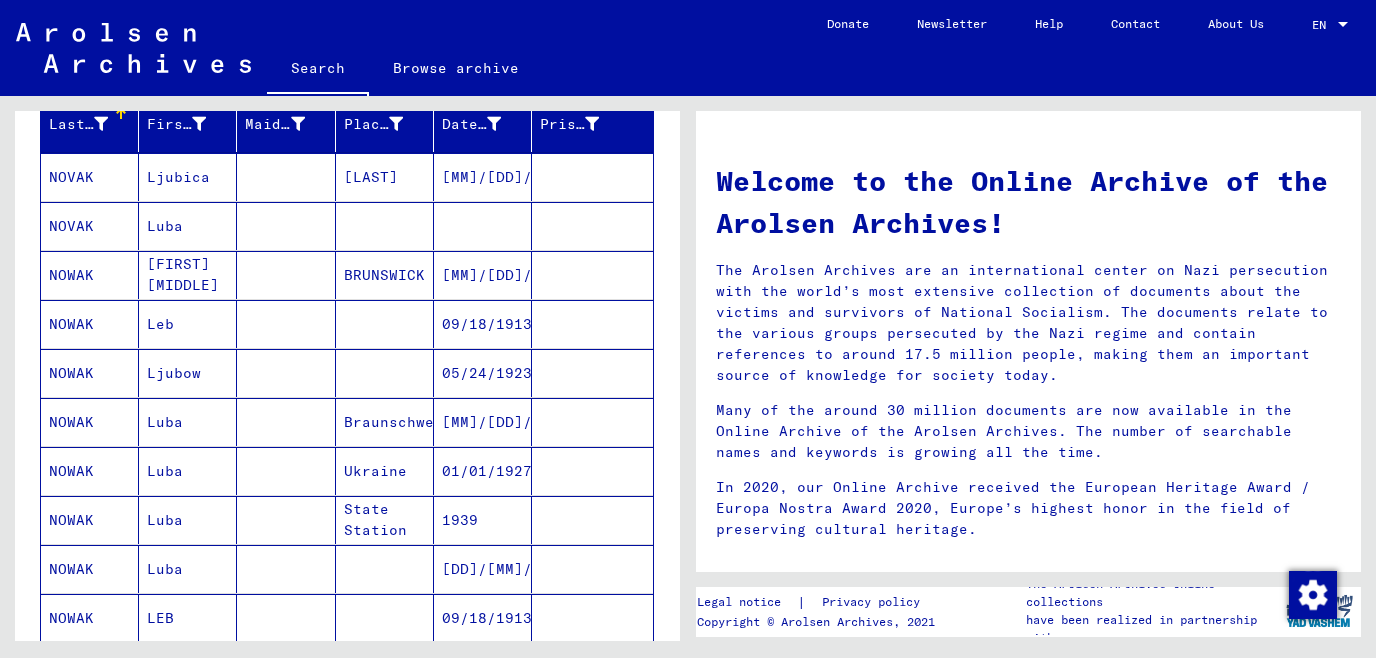 scroll, scrollTop: 215, scrollLeft: 0, axis: vertical 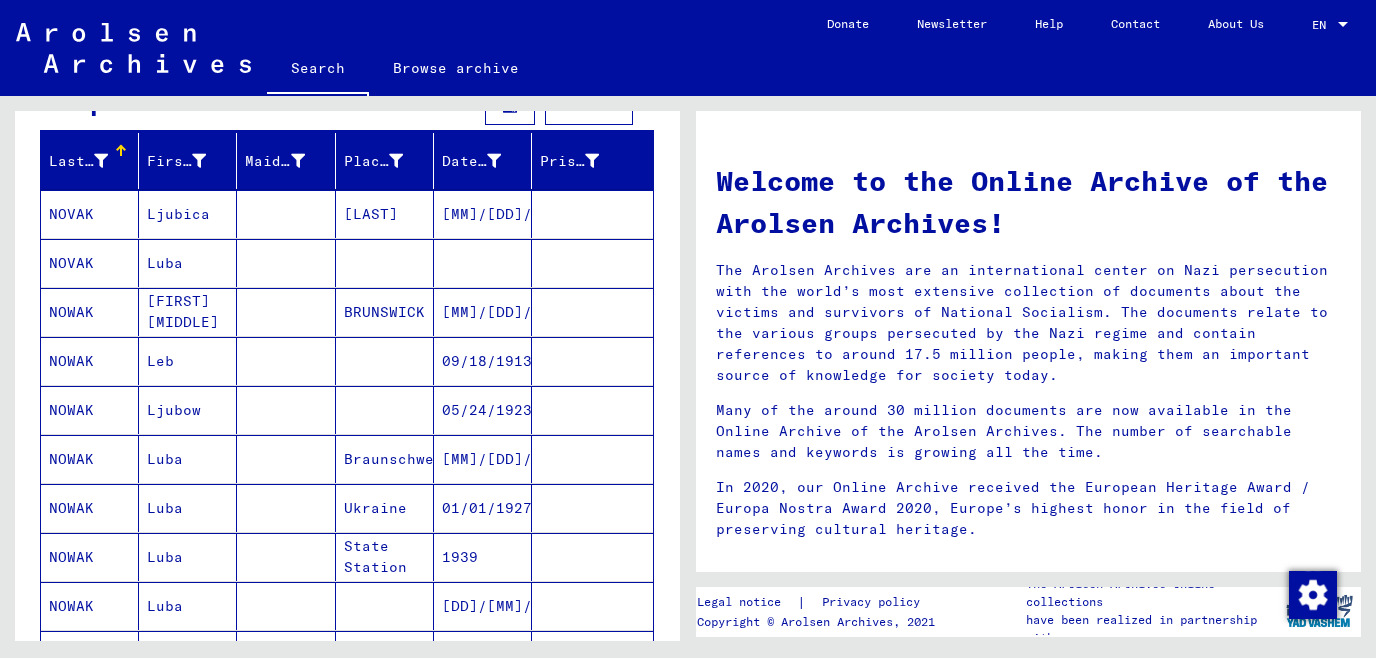 click on "Date of Birth" at bounding box center [471, 161] 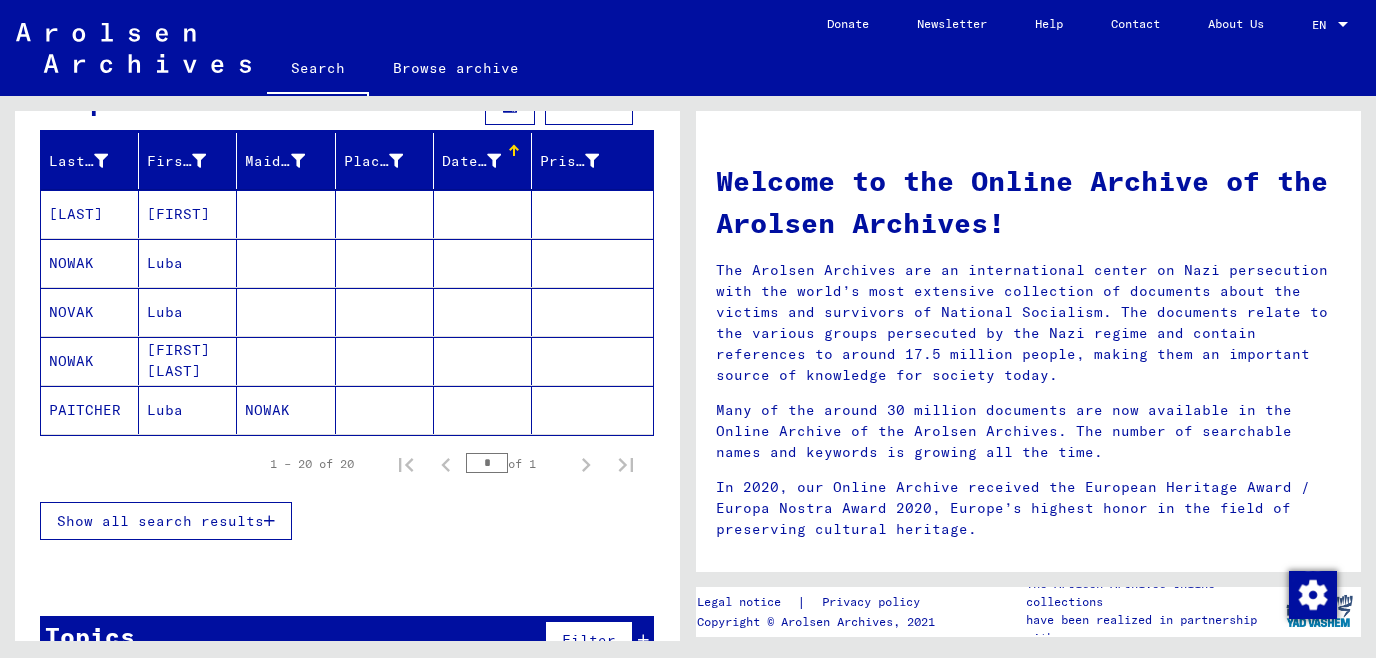 click on "Show all search results" at bounding box center [160, 521] 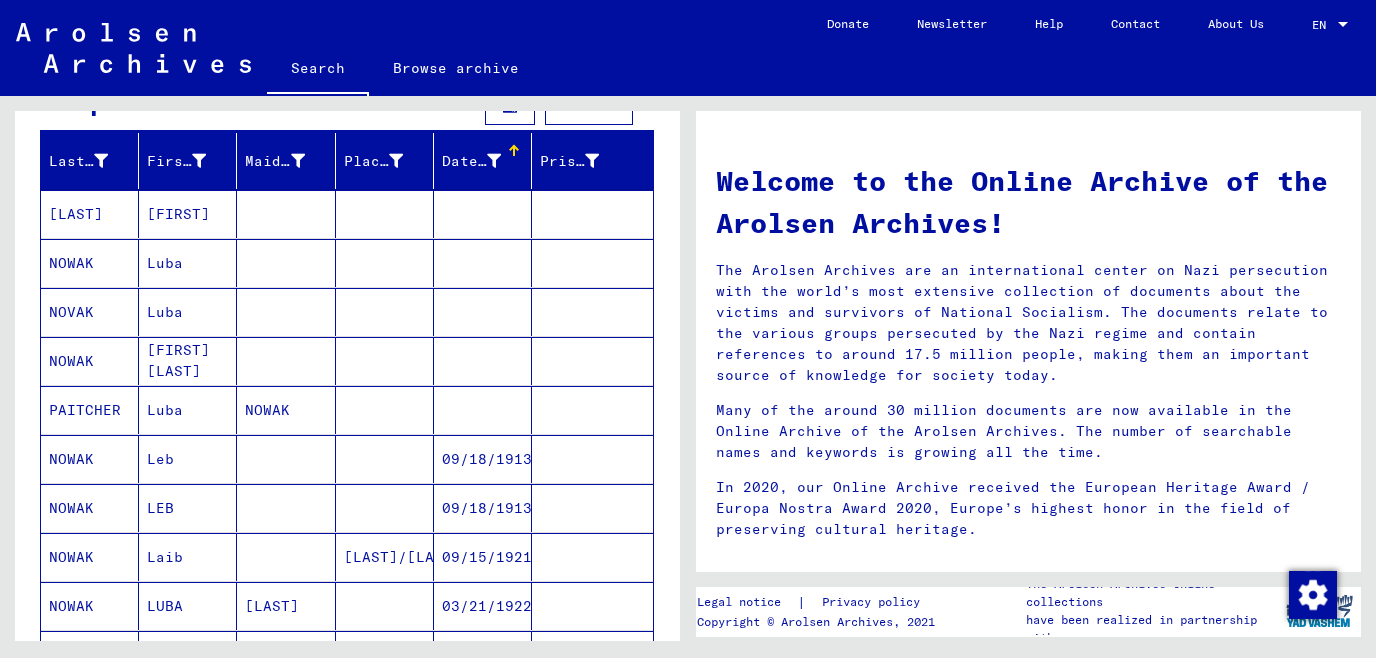 scroll, scrollTop: 0, scrollLeft: 0, axis: both 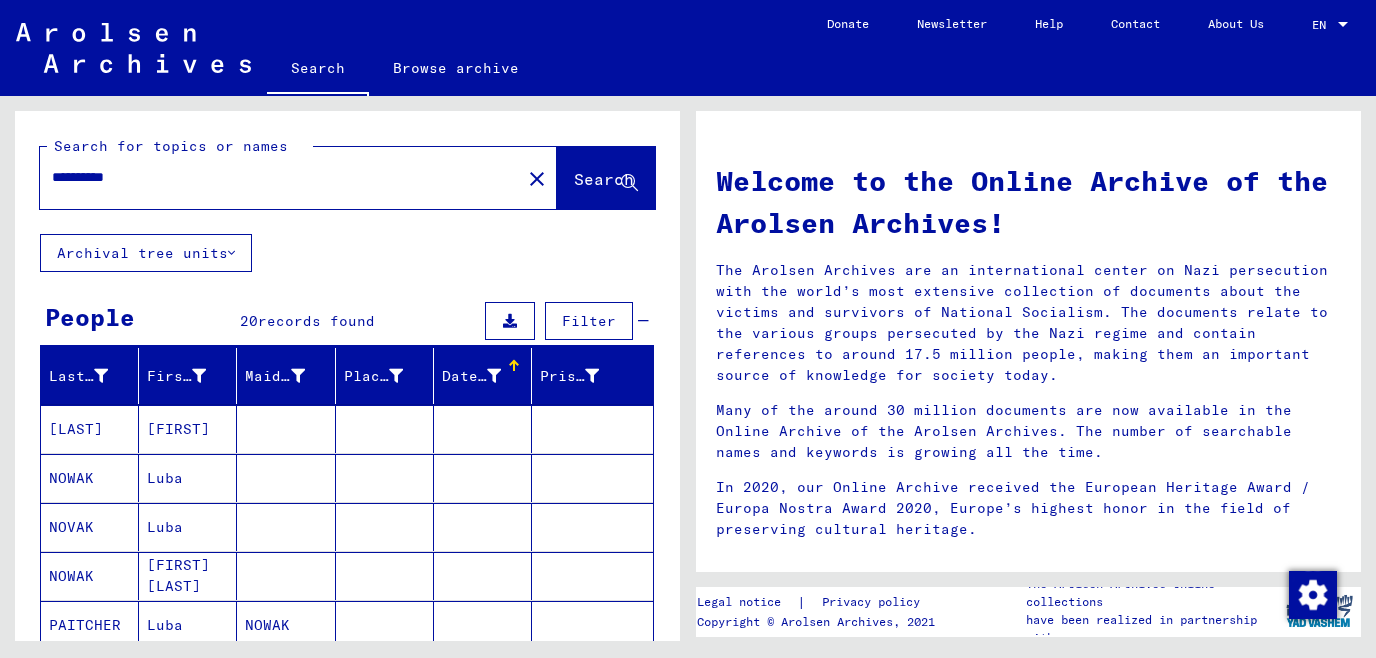 drag, startPoint x: 194, startPoint y: 181, endPoint x: 0, endPoint y: 174, distance: 194.12625 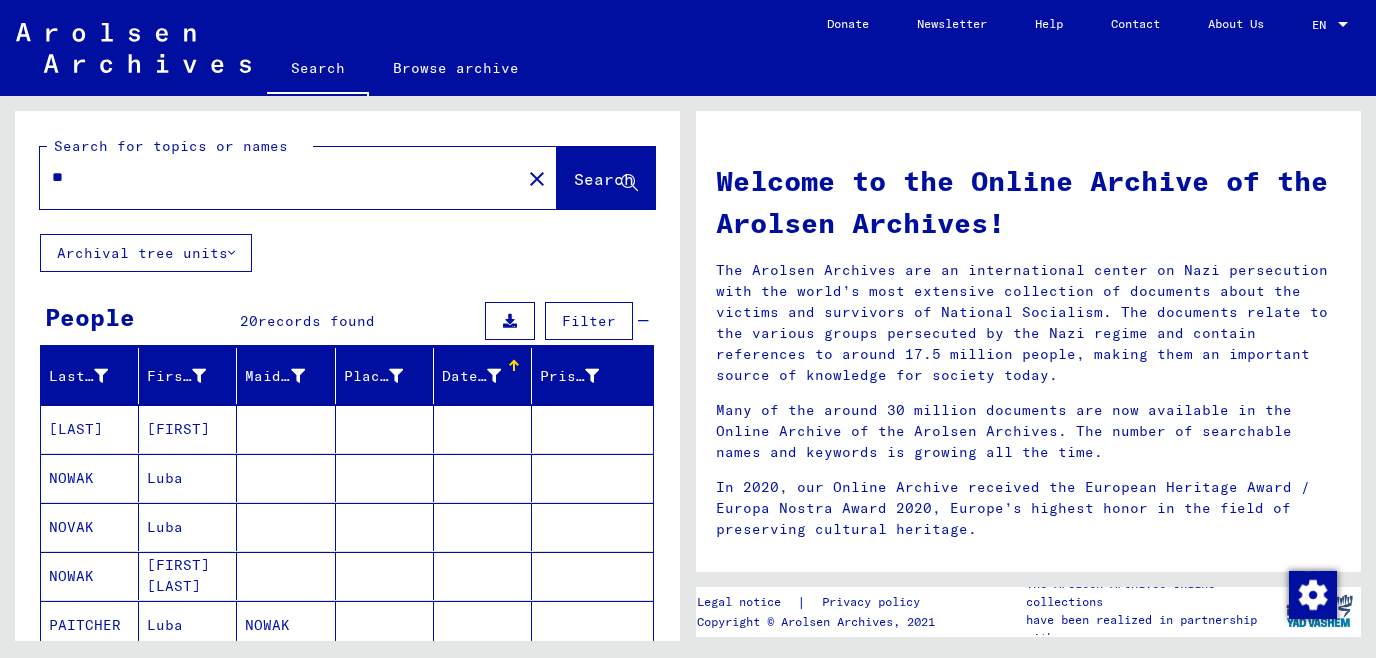type on "*" 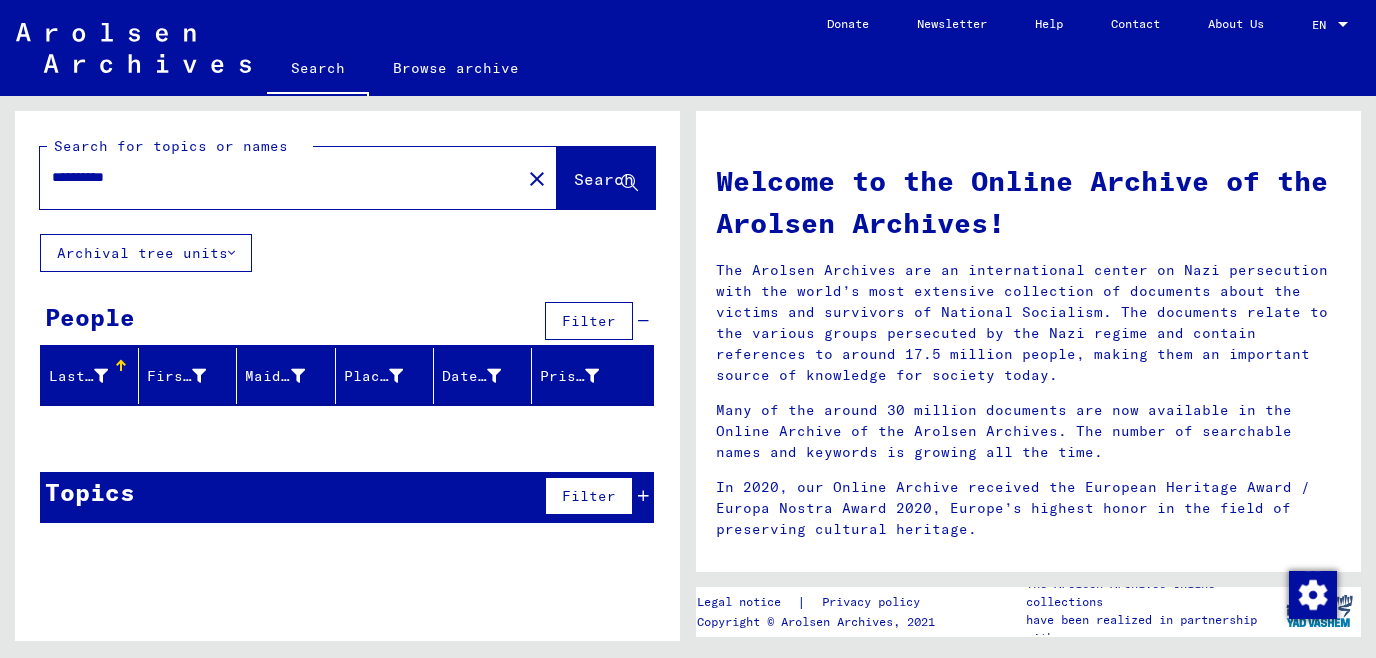 click on "**********" at bounding box center (274, 177) 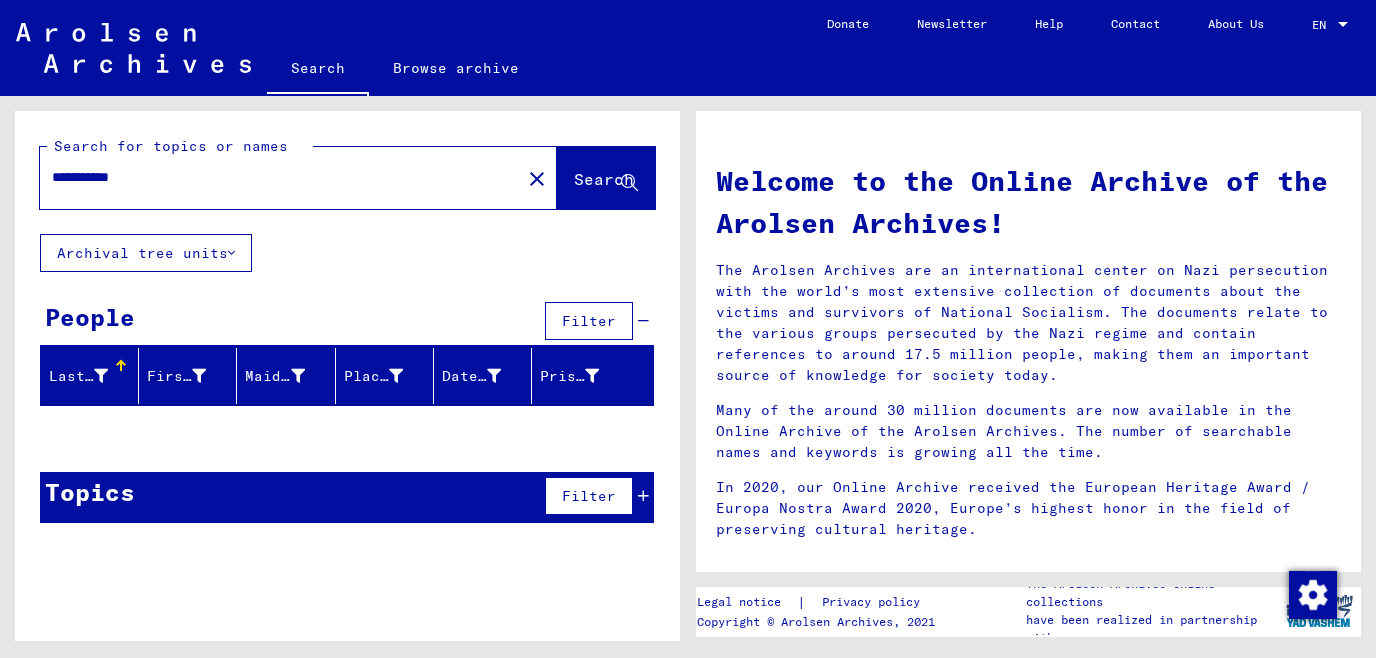 click on "**********" at bounding box center (274, 177) 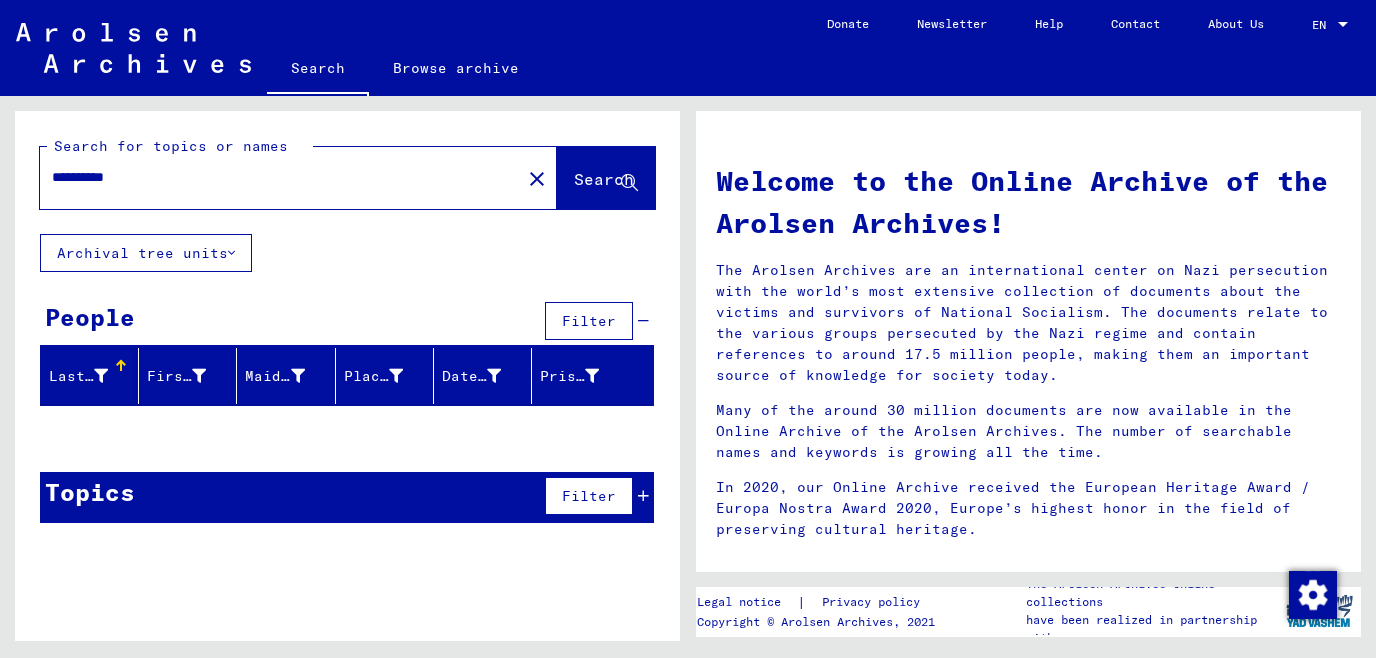 type on "**********" 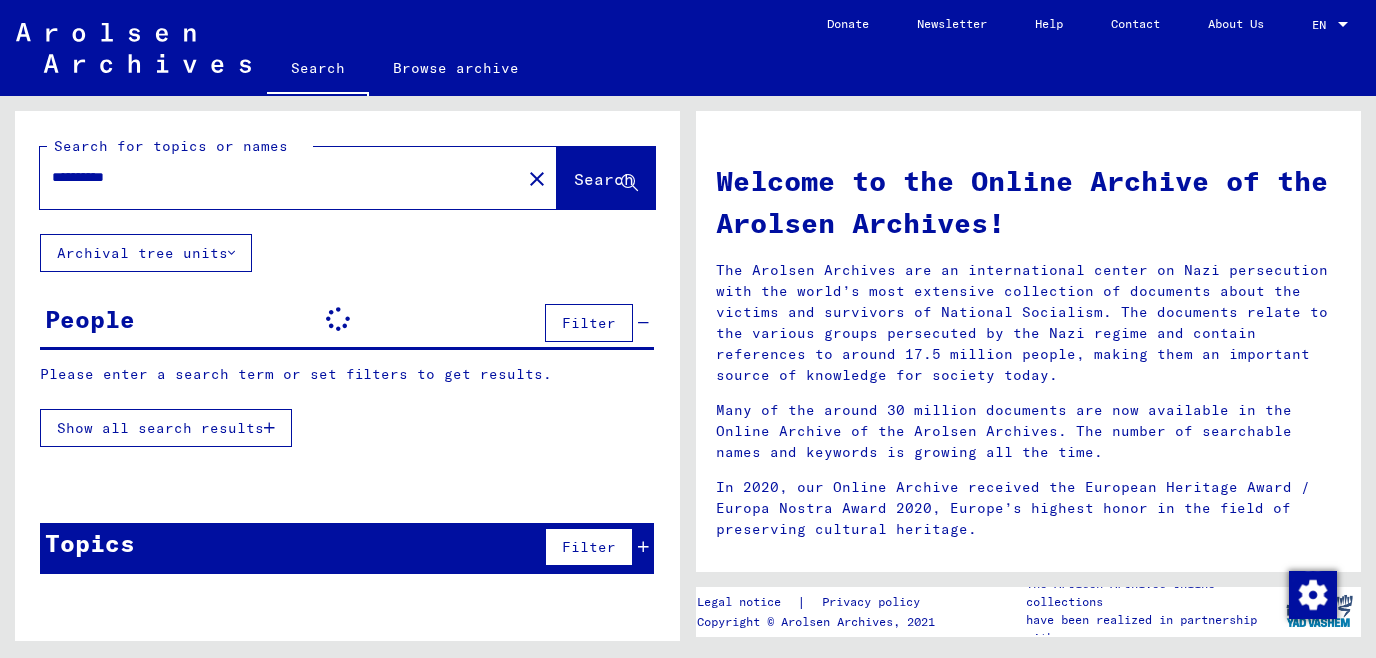 click on "Show all search results" at bounding box center [160, 428] 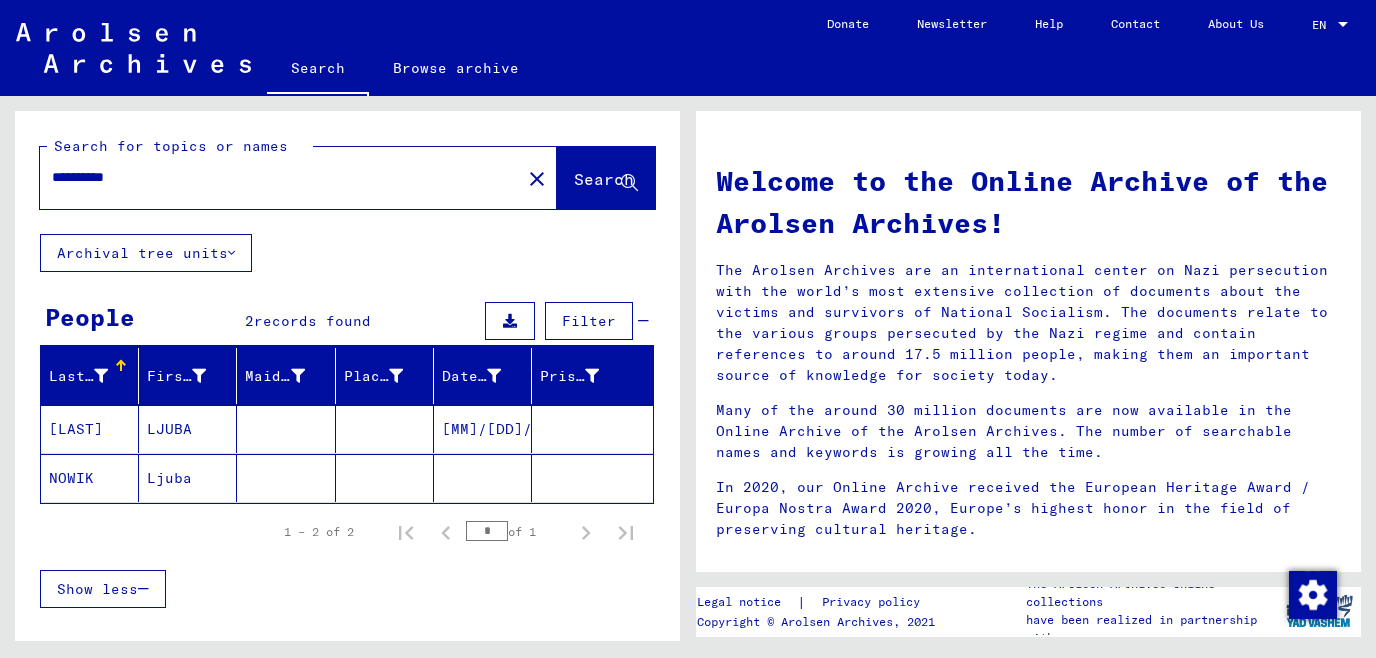 click on "[MM]/[DD]/[YYYY]" at bounding box center [483, 478] 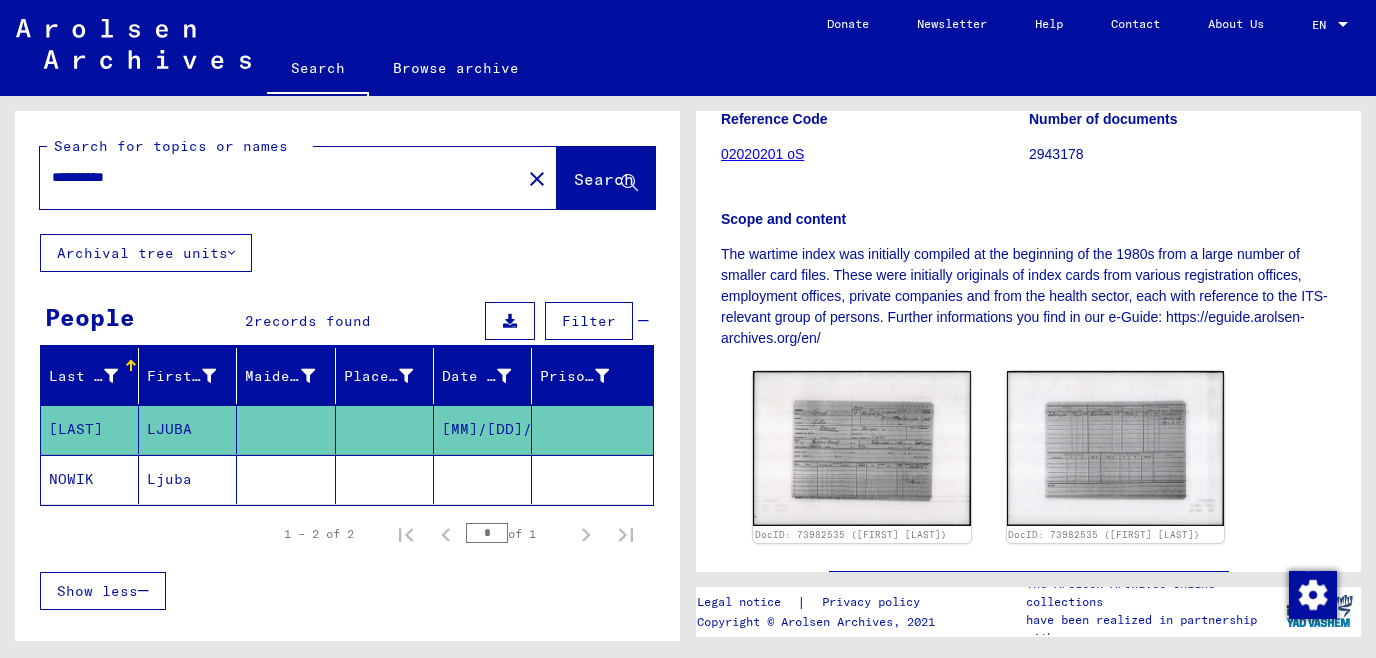 scroll, scrollTop: 430, scrollLeft: 0, axis: vertical 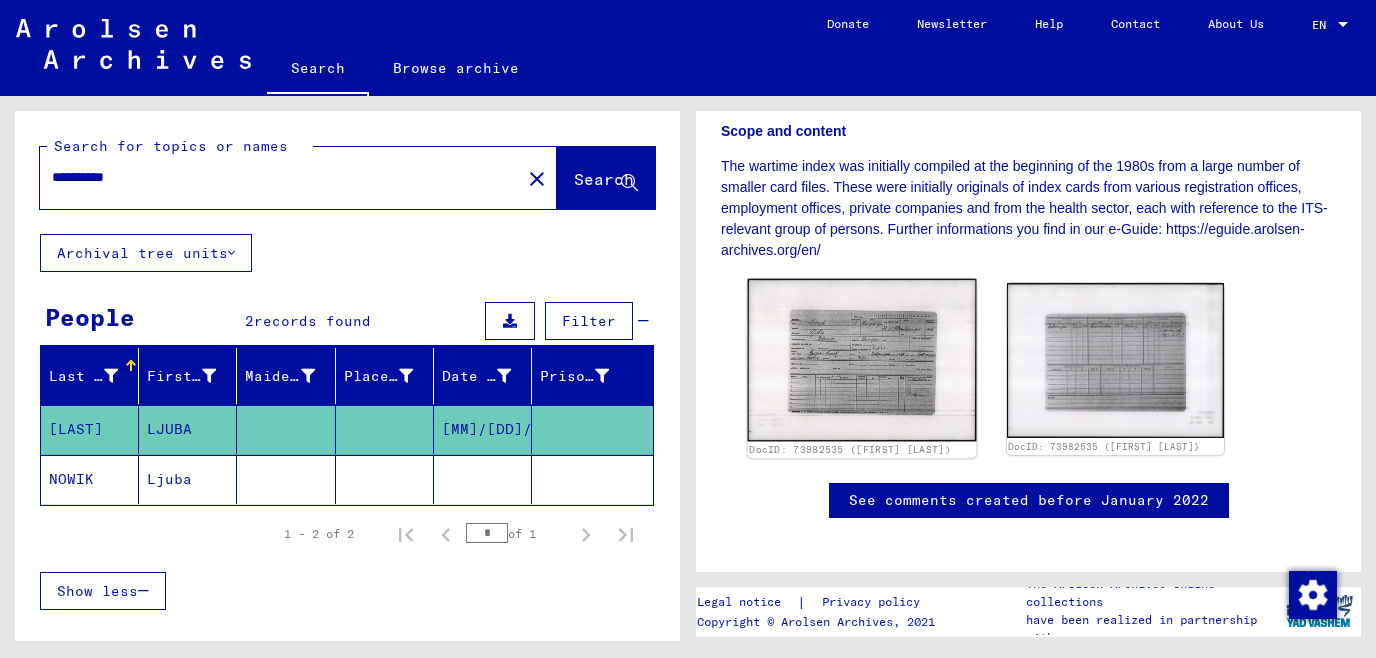 click 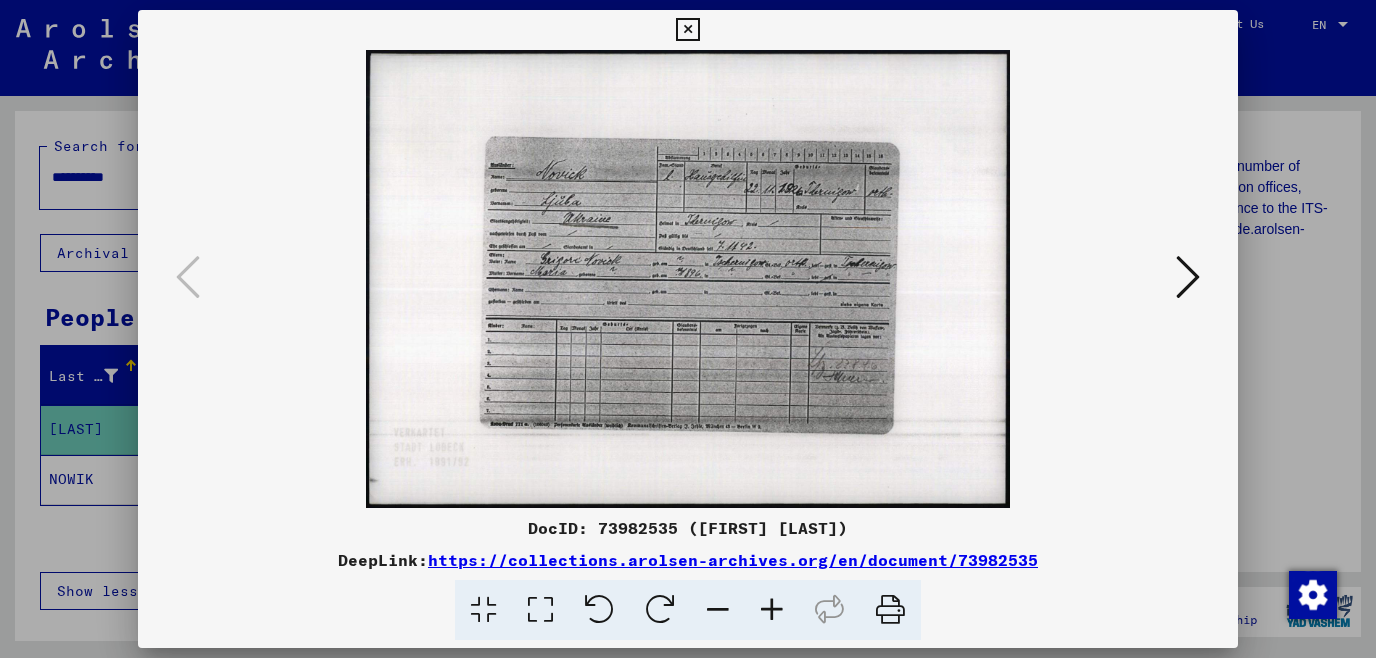 type 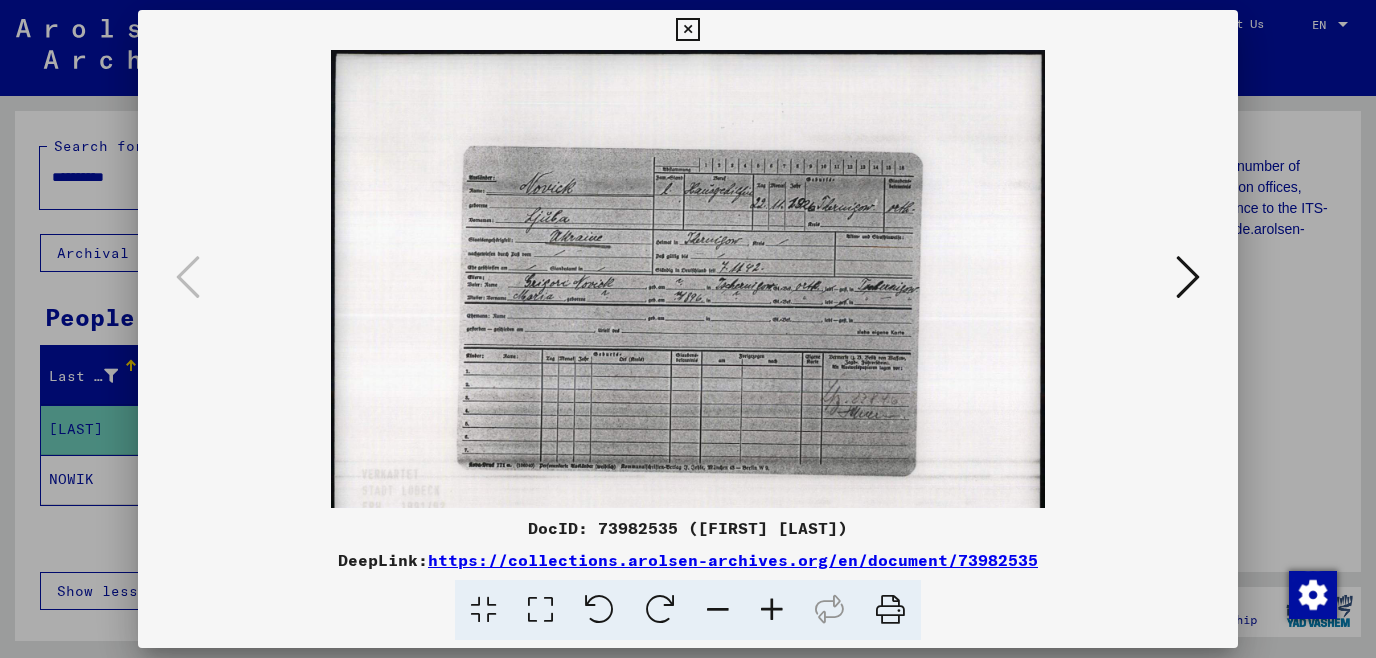 click at bounding box center (772, 610) 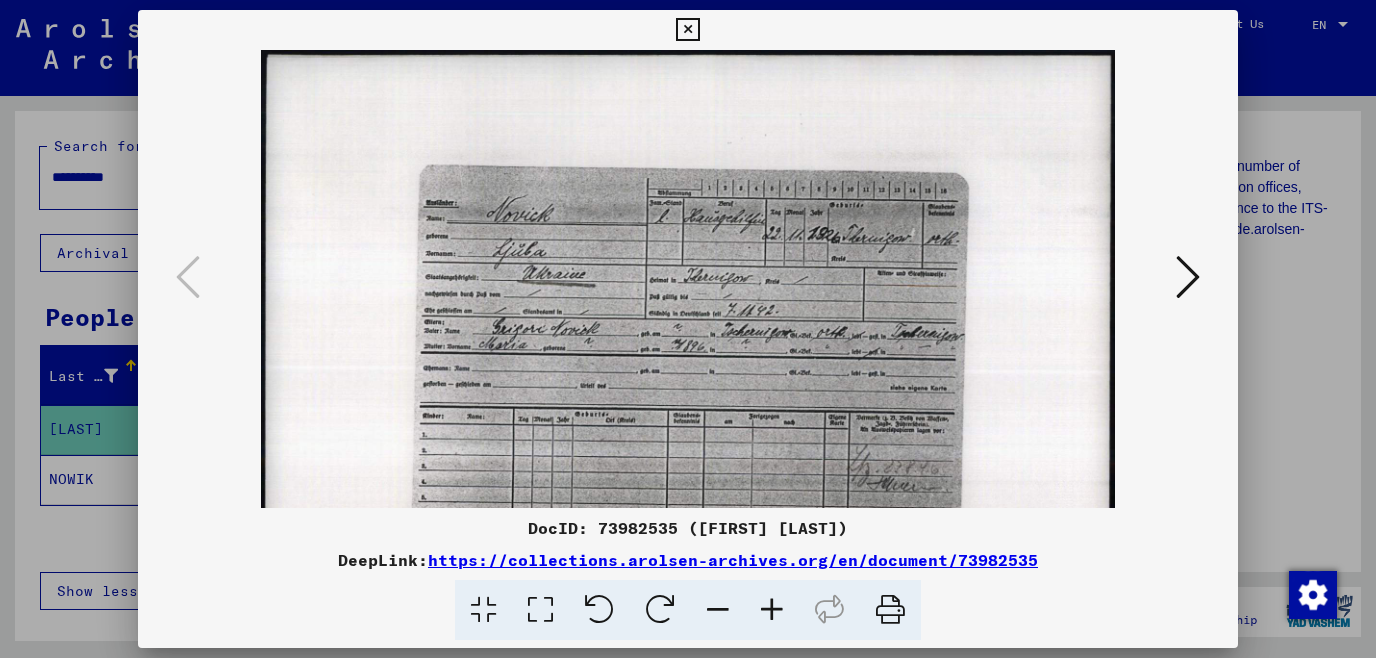 click at bounding box center [772, 610] 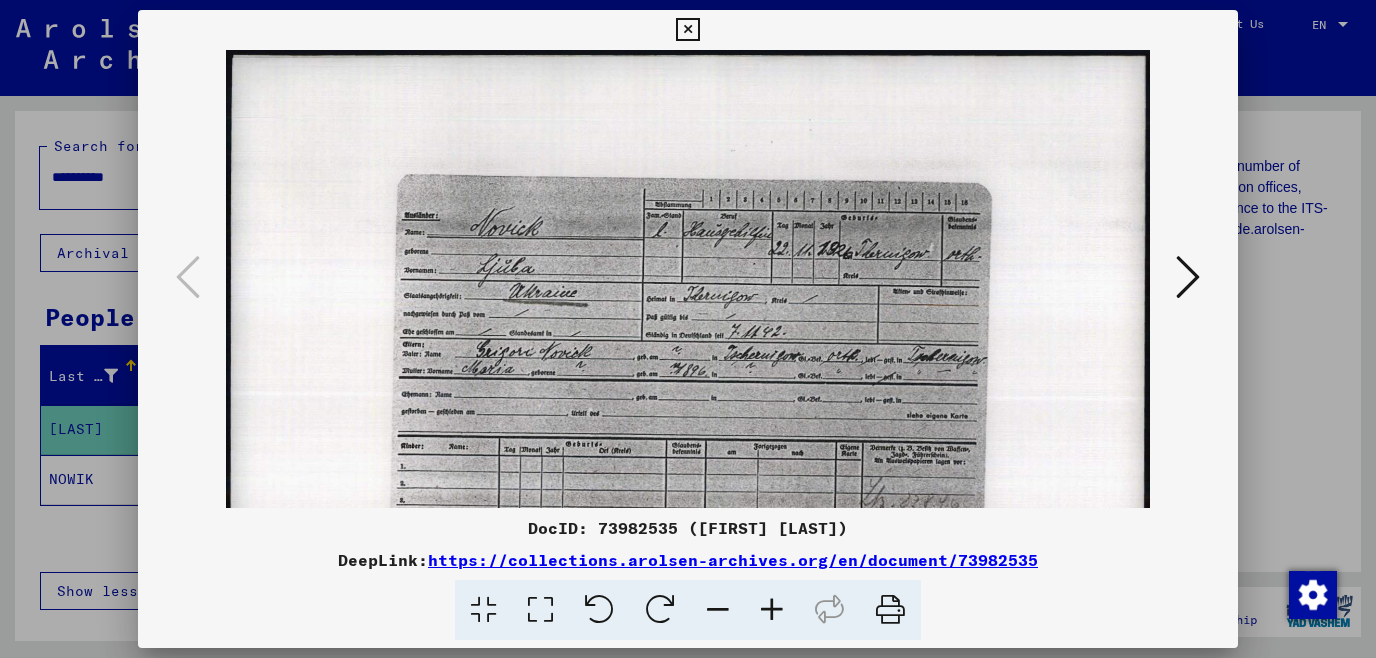 click at bounding box center (772, 610) 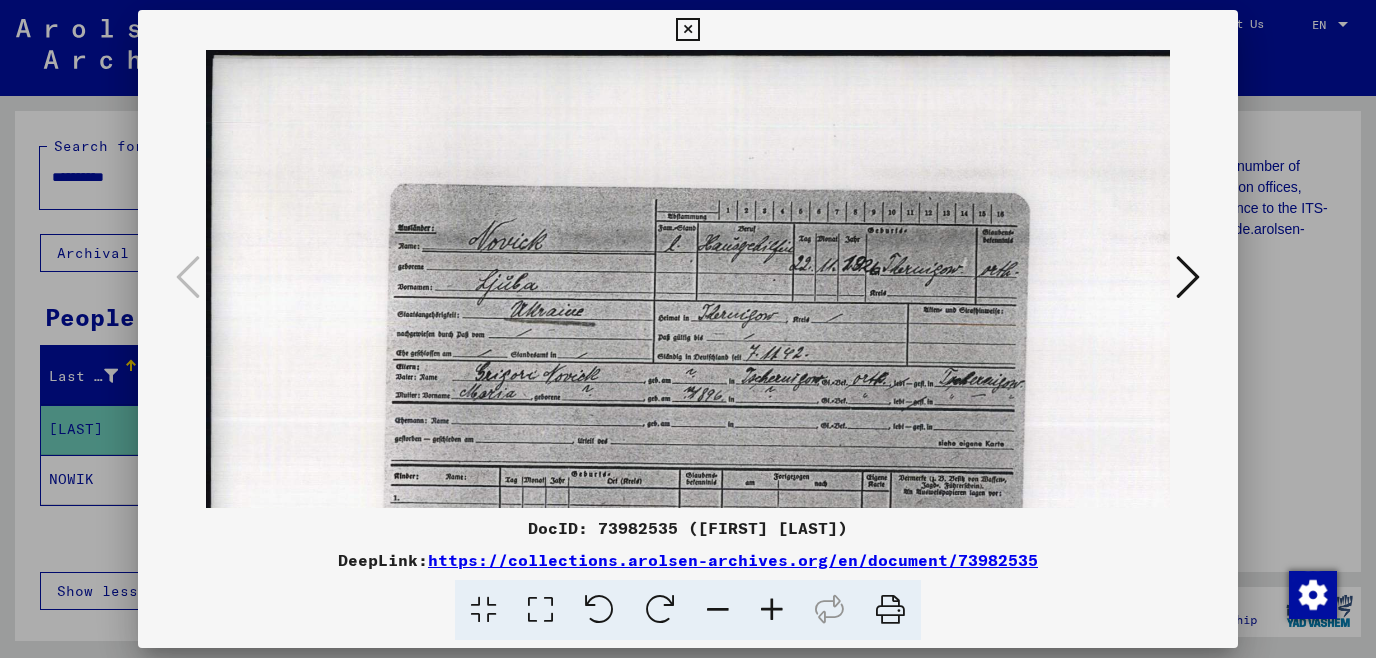 click at bounding box center (772, 610) 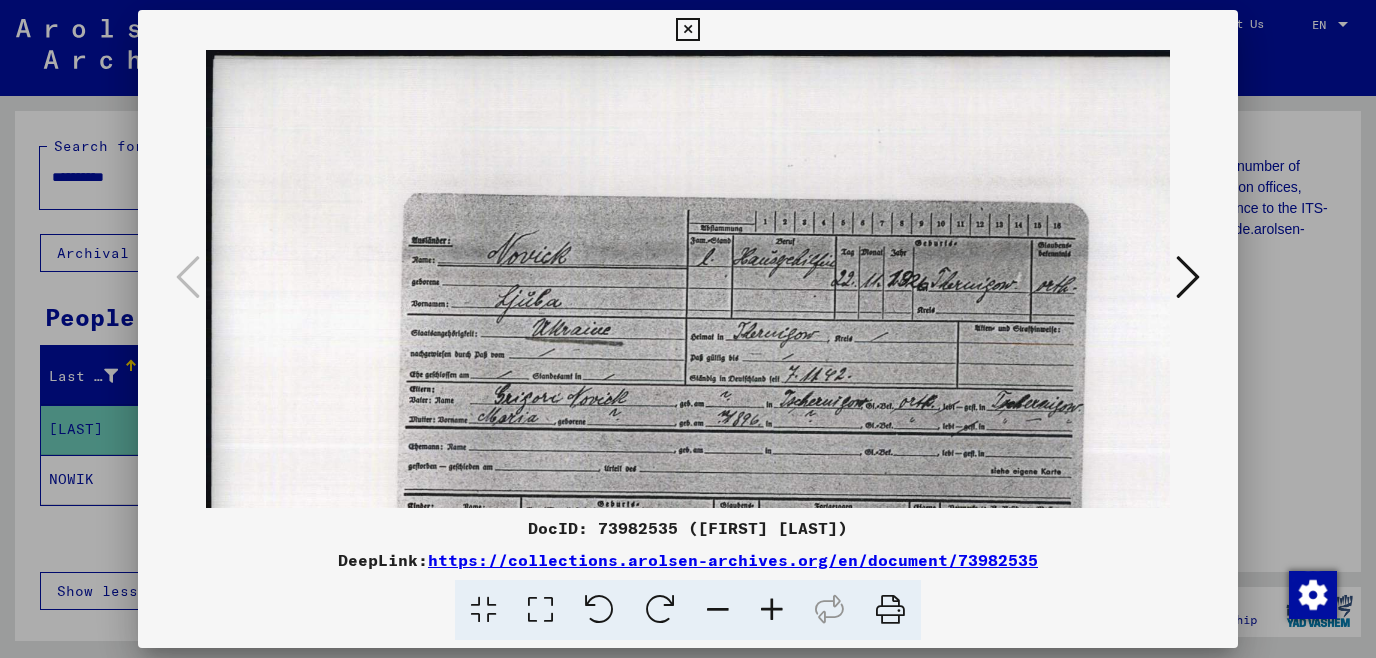 click at bounding box center (772, 610) 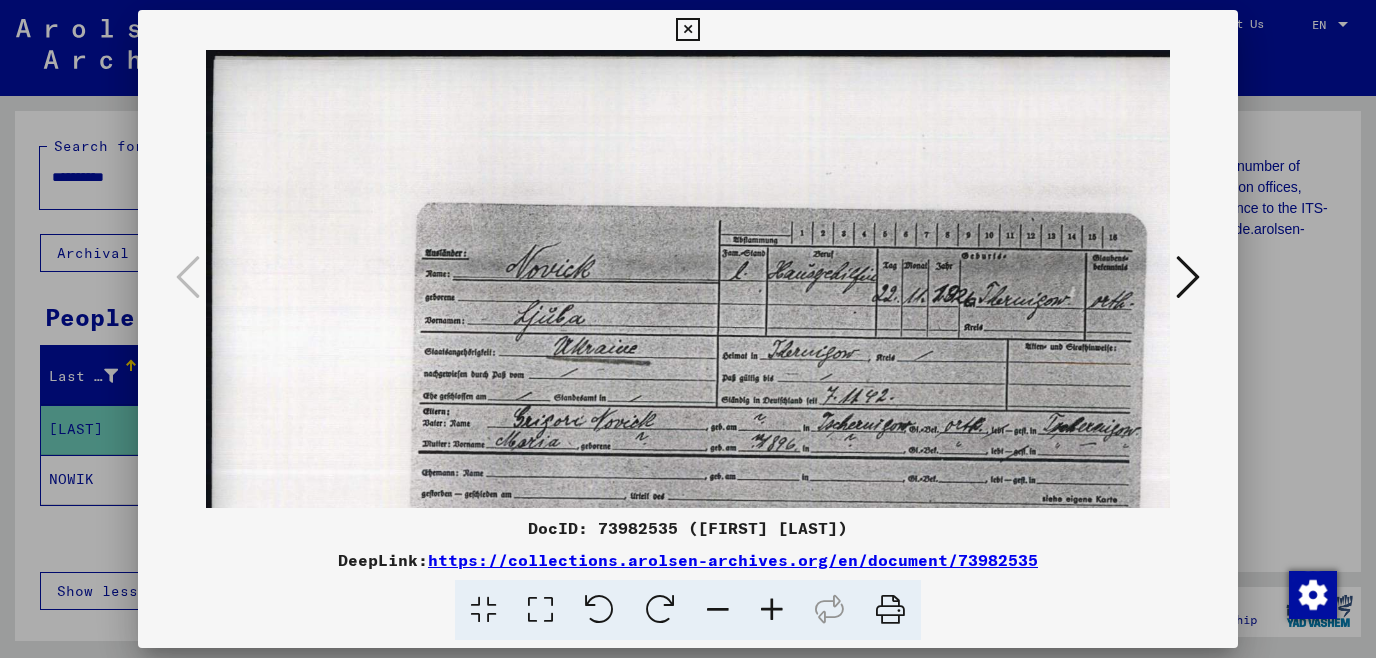 click at bounding box center [687, 30] 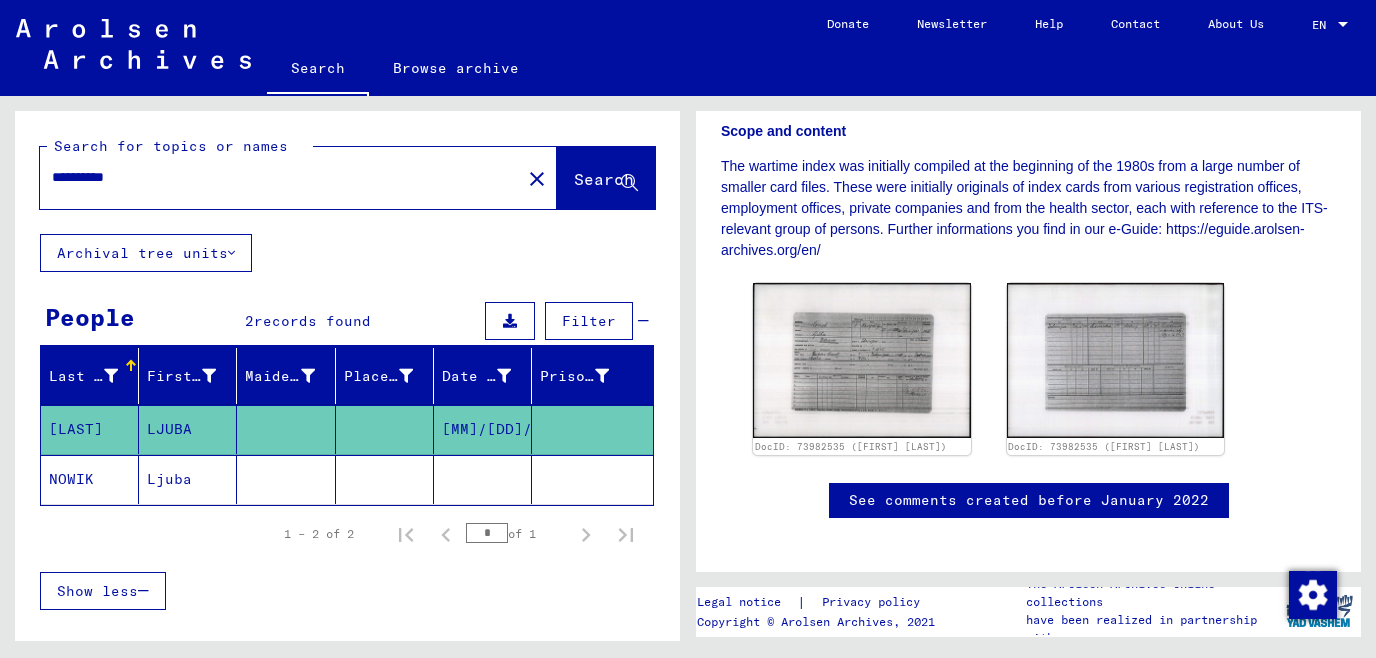 click on "Ljuba" 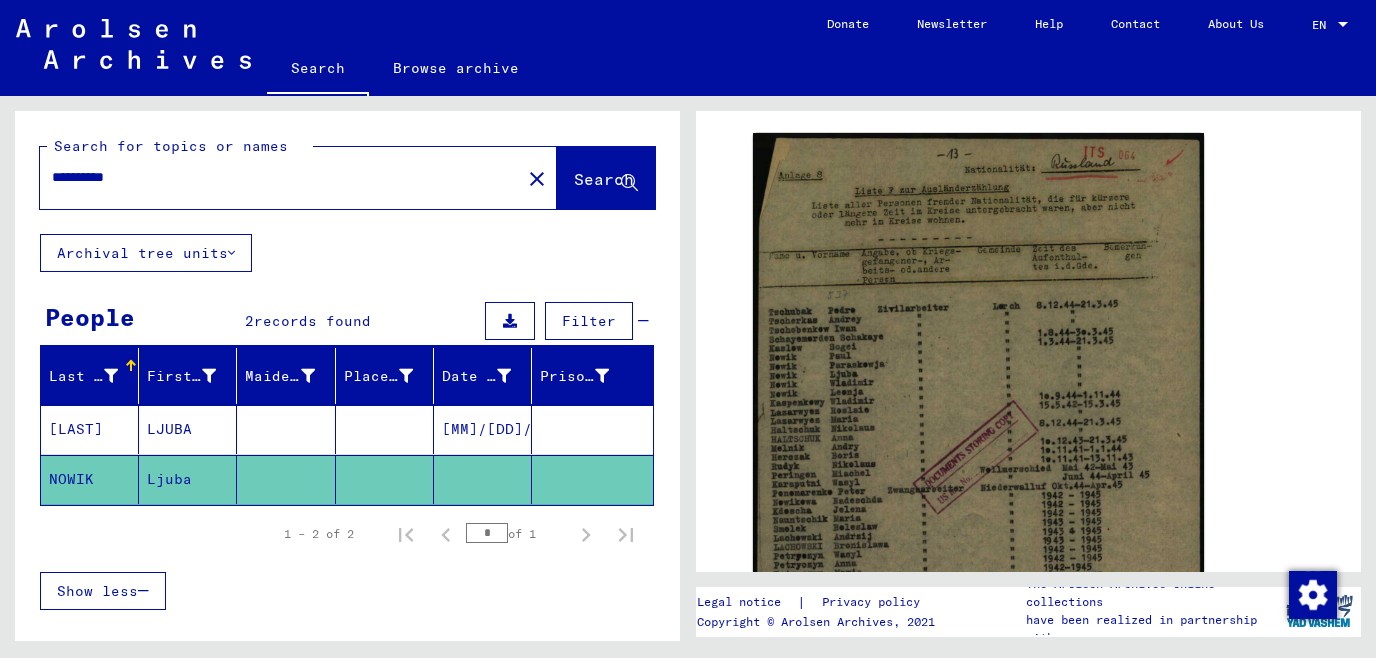 scroll, scrollTop: 215, scrollLeft: 0, axis: vertical 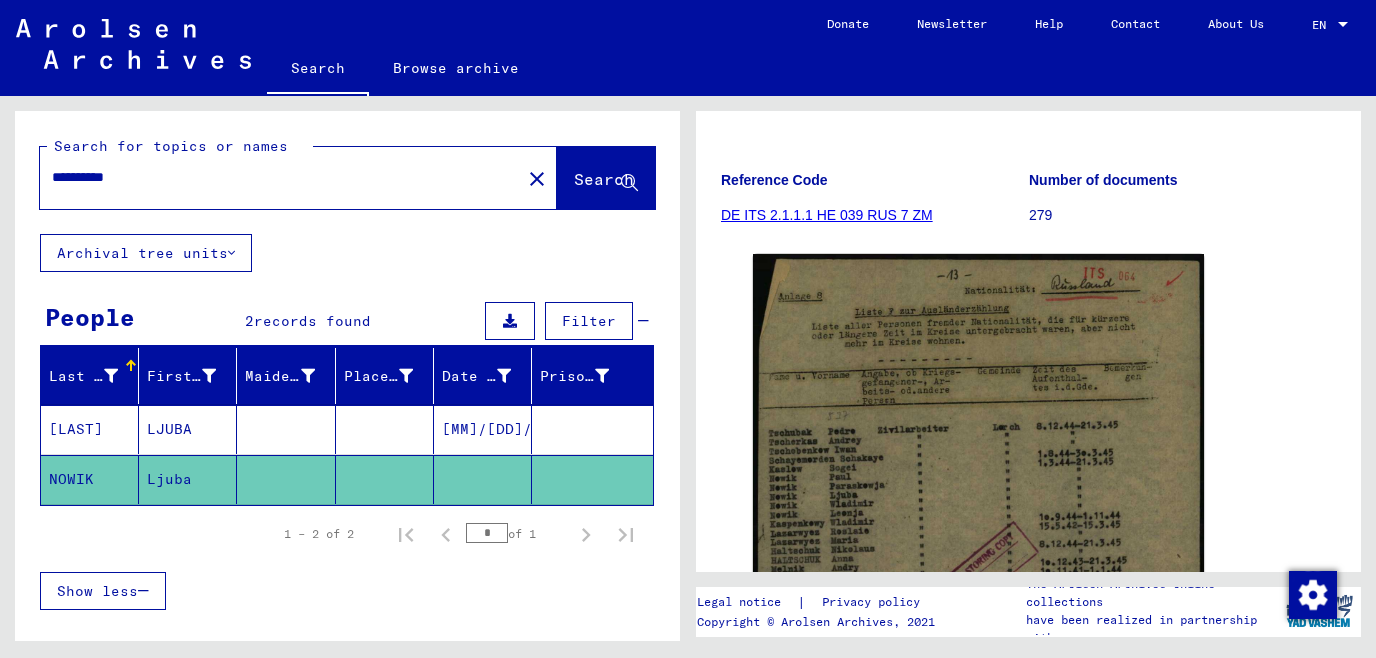 click on "**********" at bounding box center (280, 177) 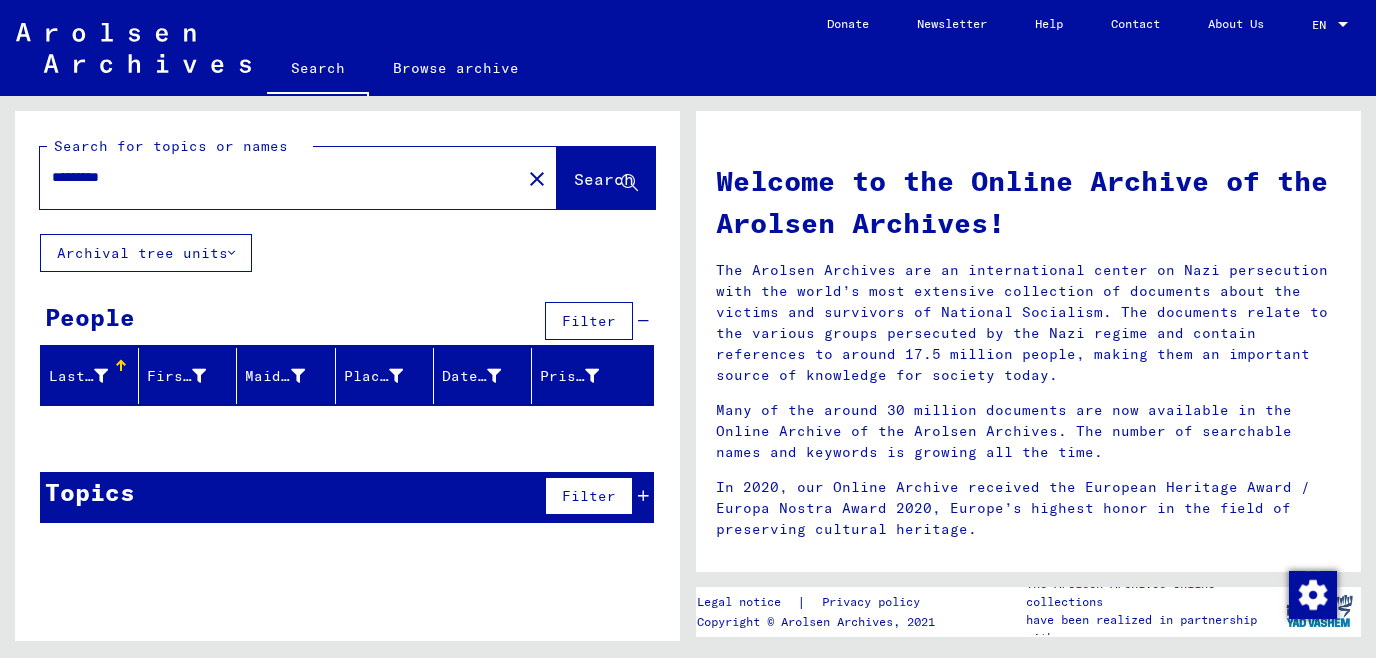 type on "*********" 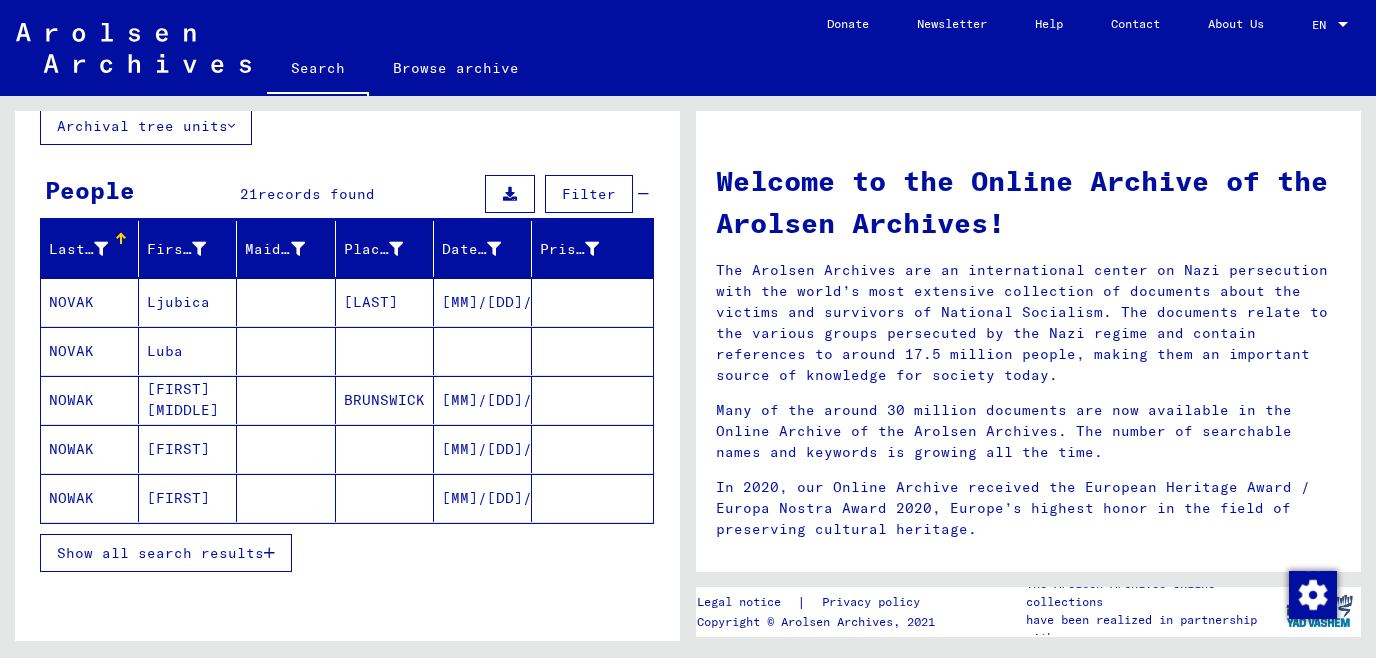 scroll, scrollTop: 201, scrollLeft: 0, axis: vertical 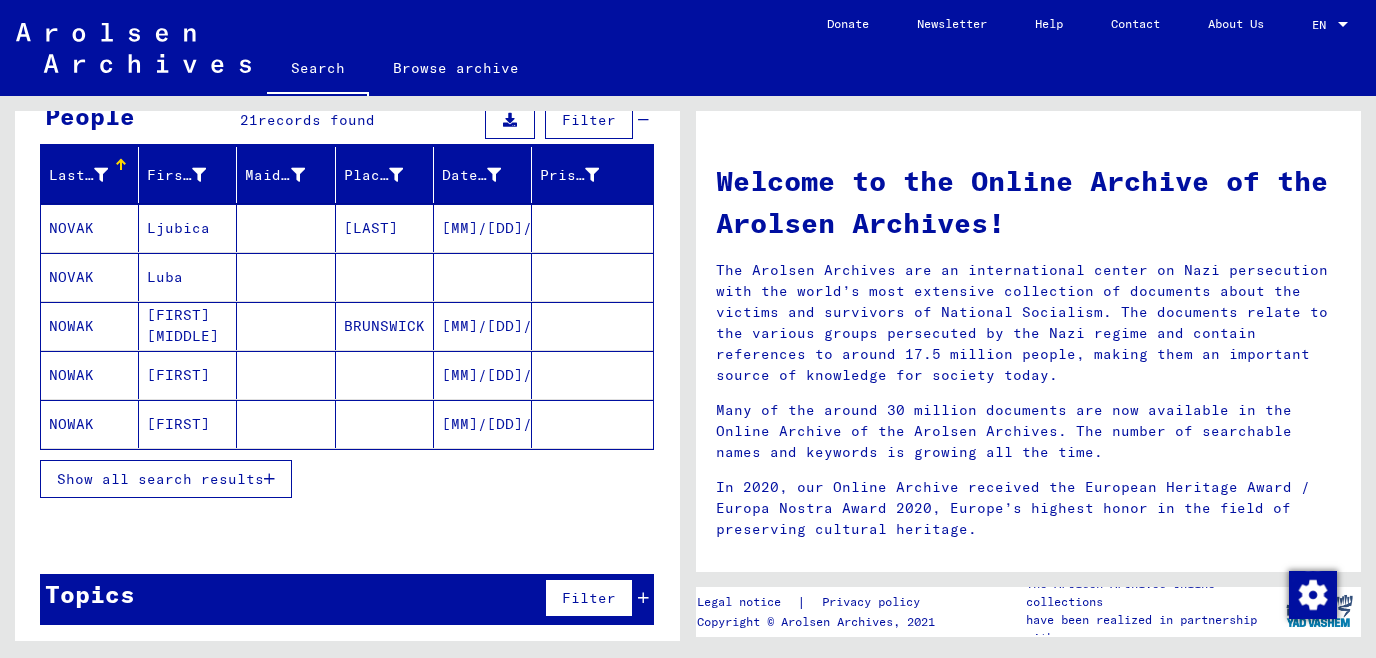 click on "Show all search results" at bounding box center (166, 479) 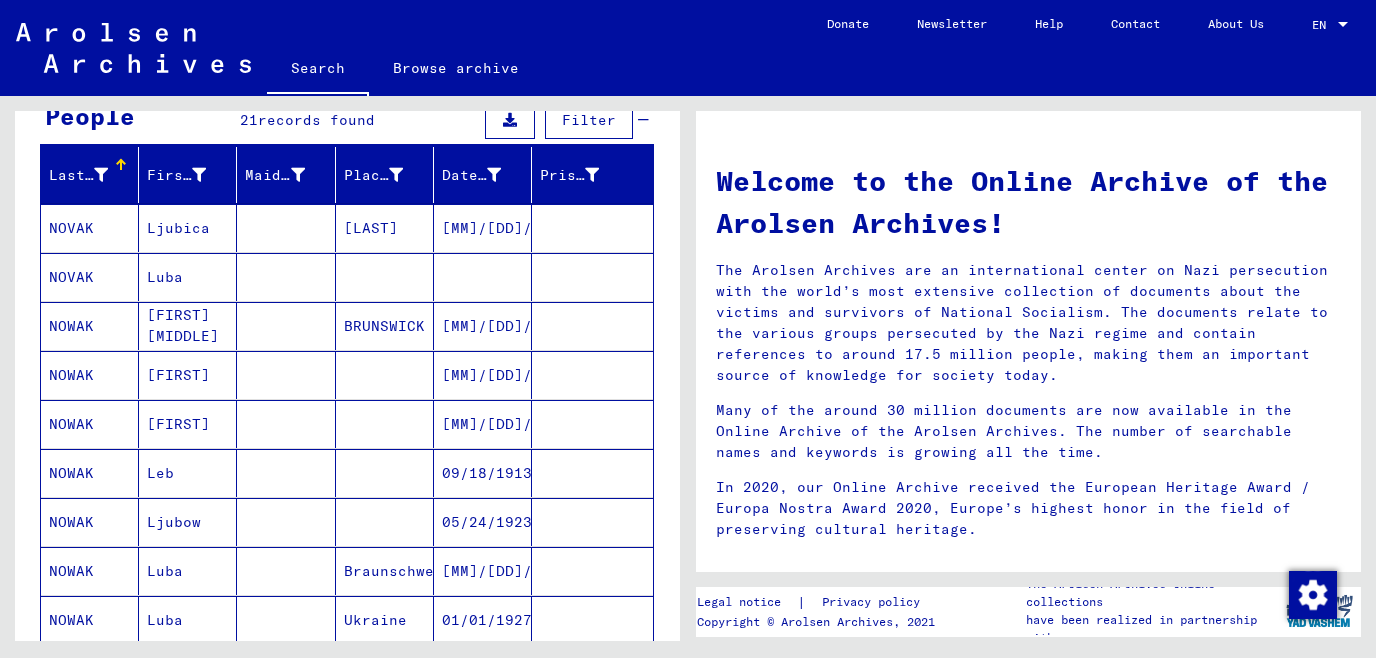 click on "Date of Birth" at bounding box center [471, 175] 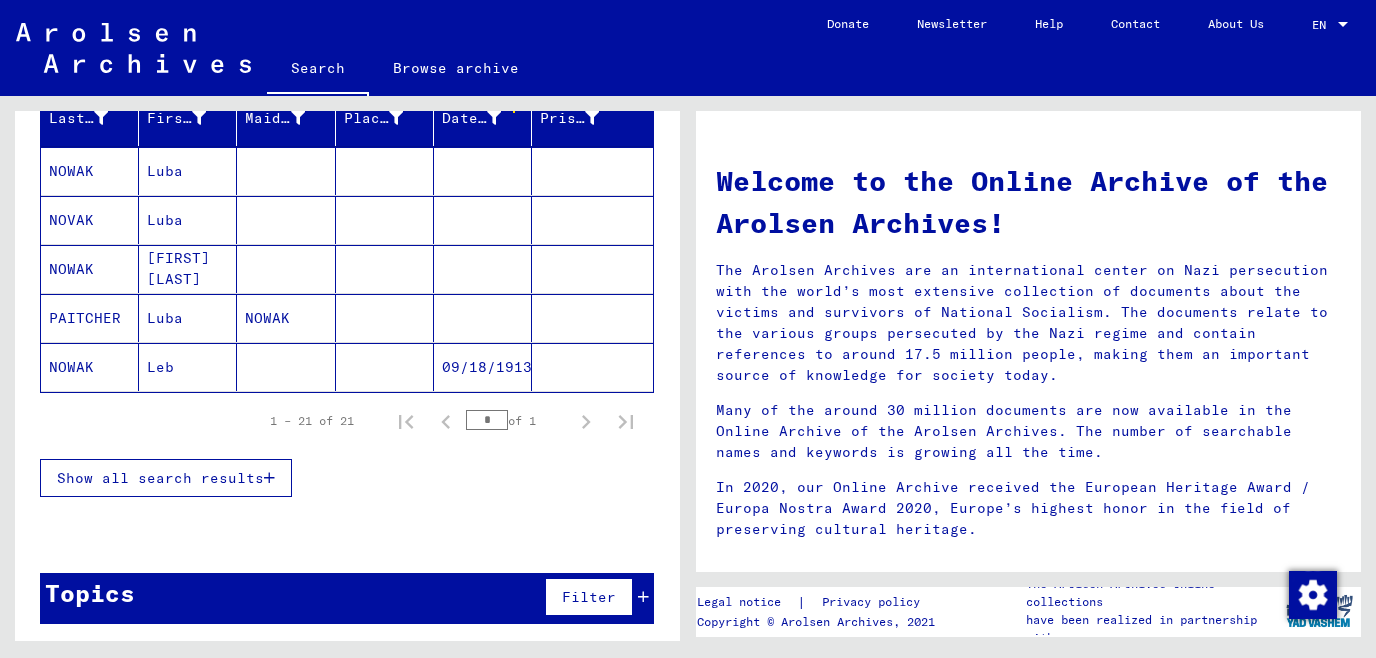 click on "Show all search results" at bounding box center [166, 478] 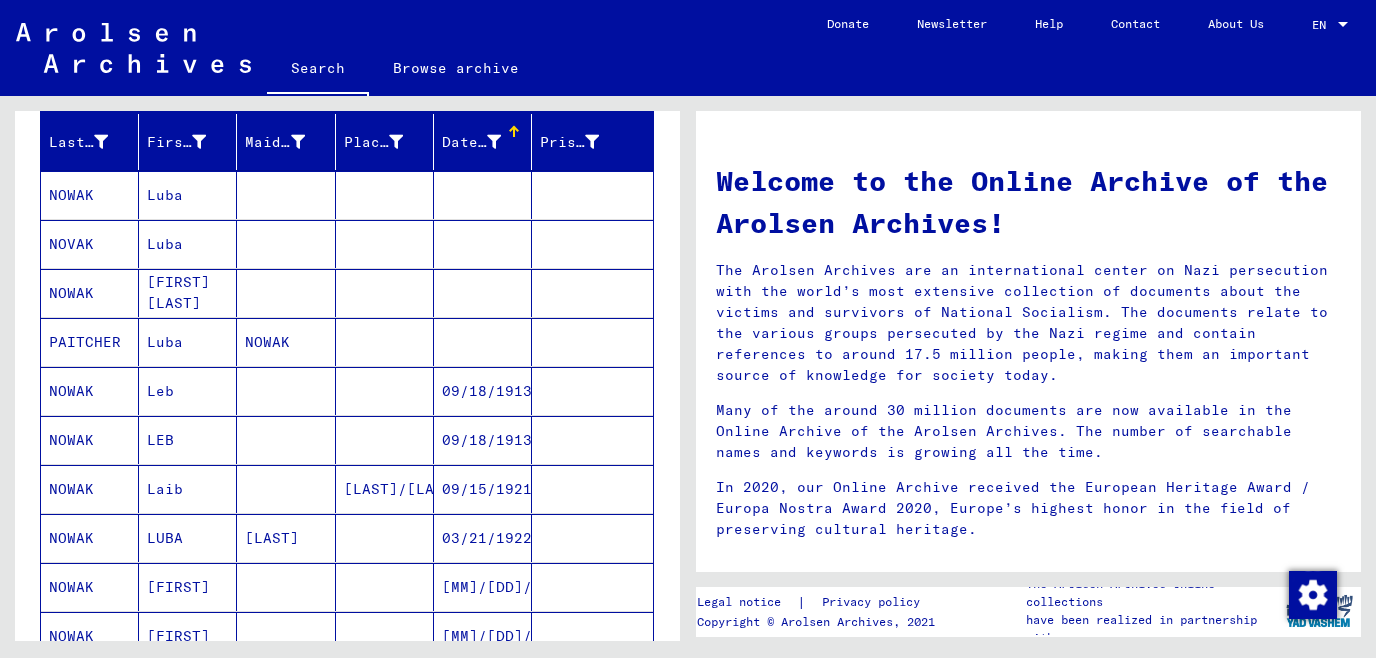 scroll, scrollTop: 228, scrollLeft: 0, axis: vertical 